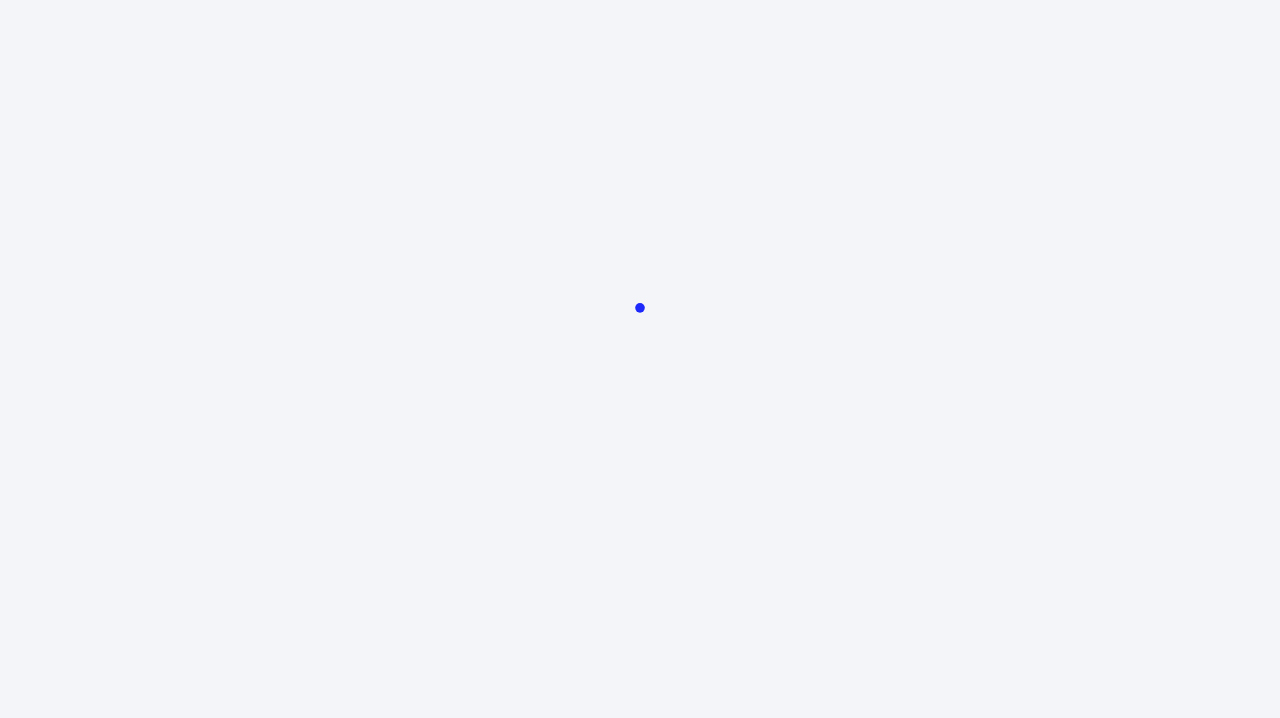 scroll, scrollTop: 0, scrollLeft: 0, axis: both 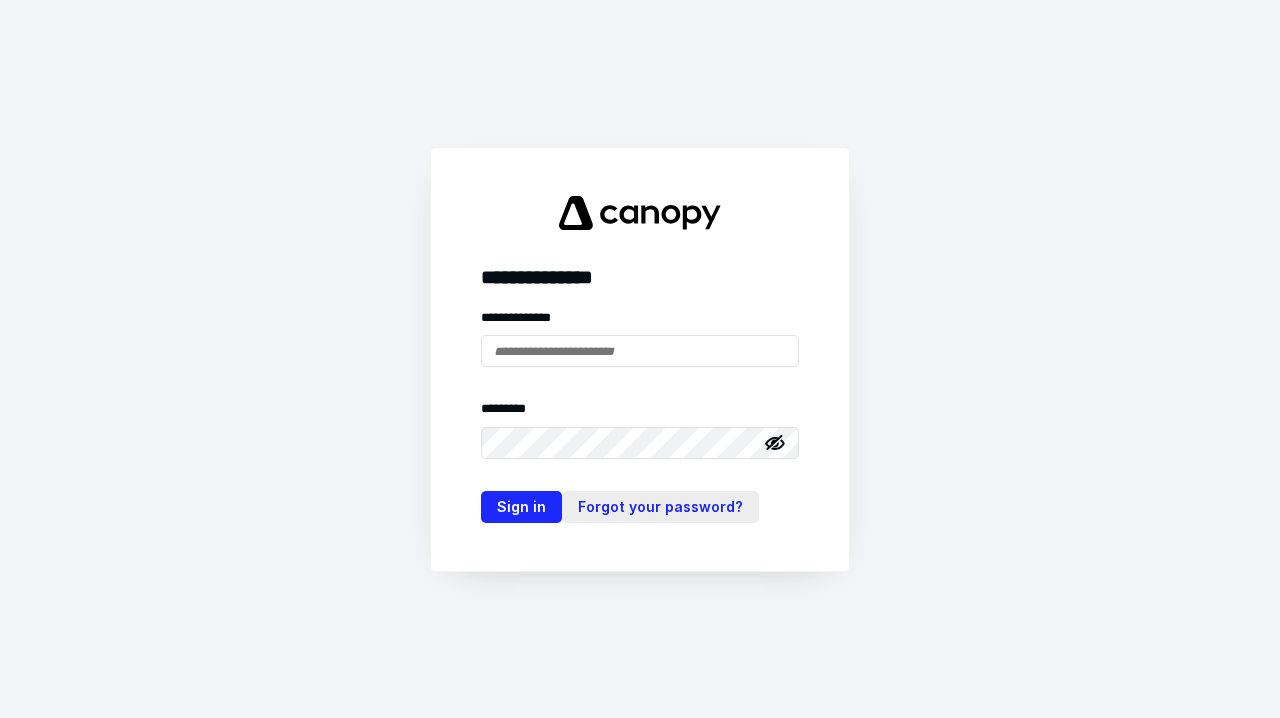 click on "Forgot your password?" at bounding box center [660, 507] 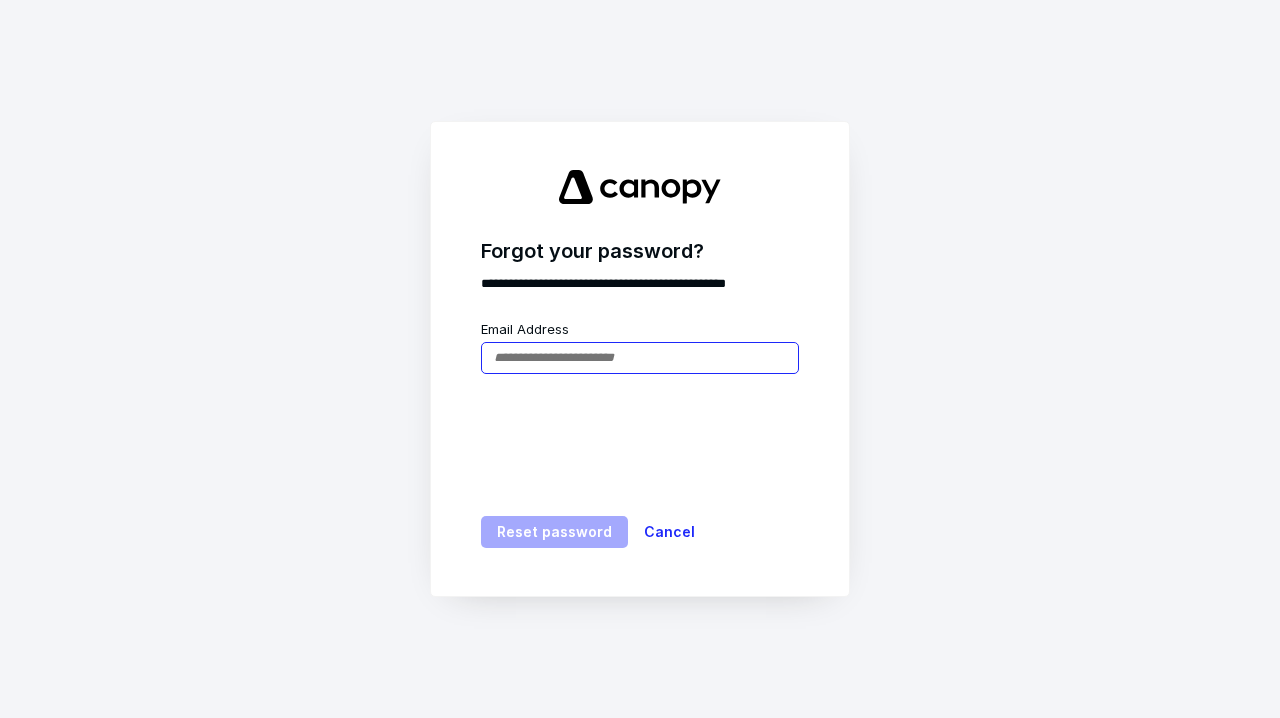 type on "**********" 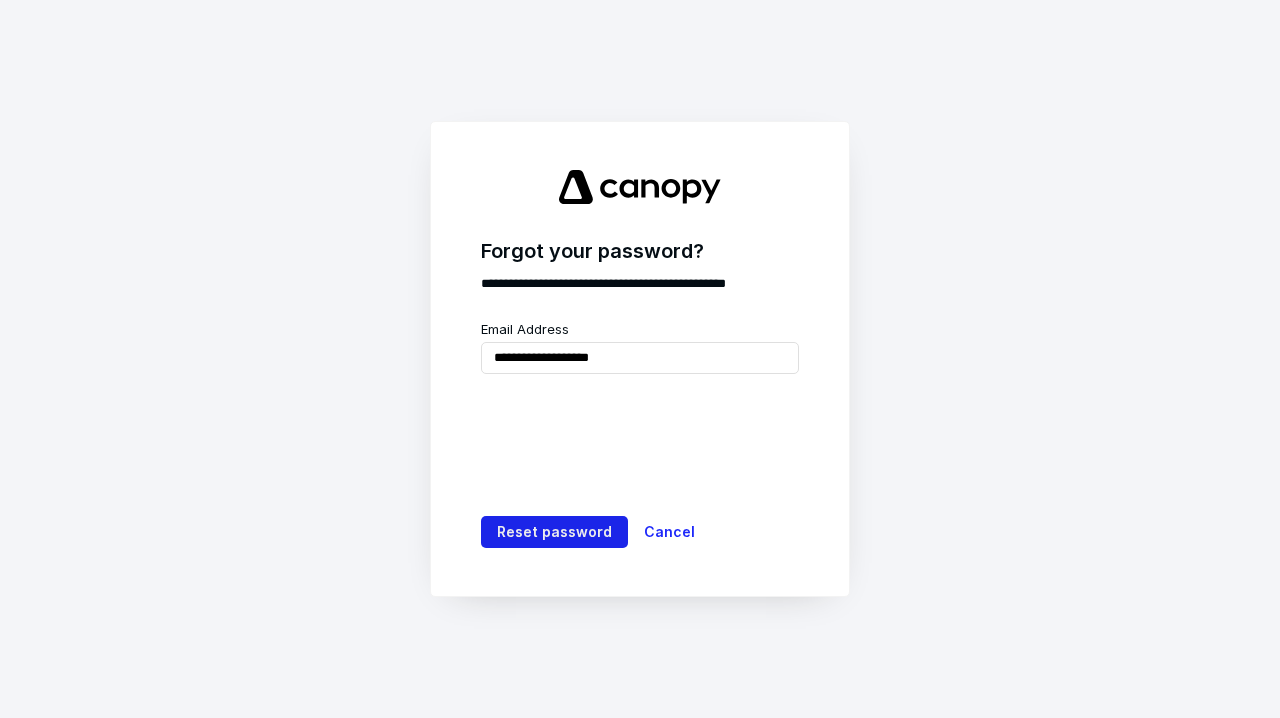 click on "Reset password" at bounding box center [554, 532] 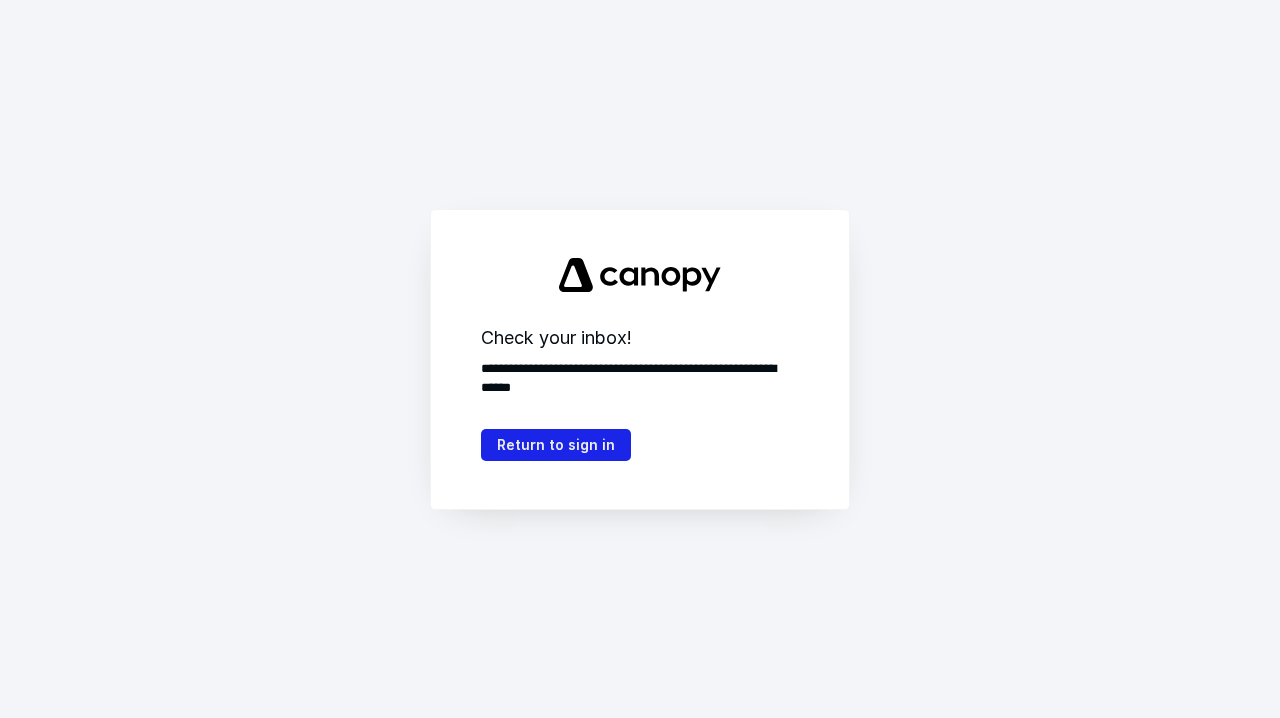 click on "Return to sign in" at bounding box center (556, 445) 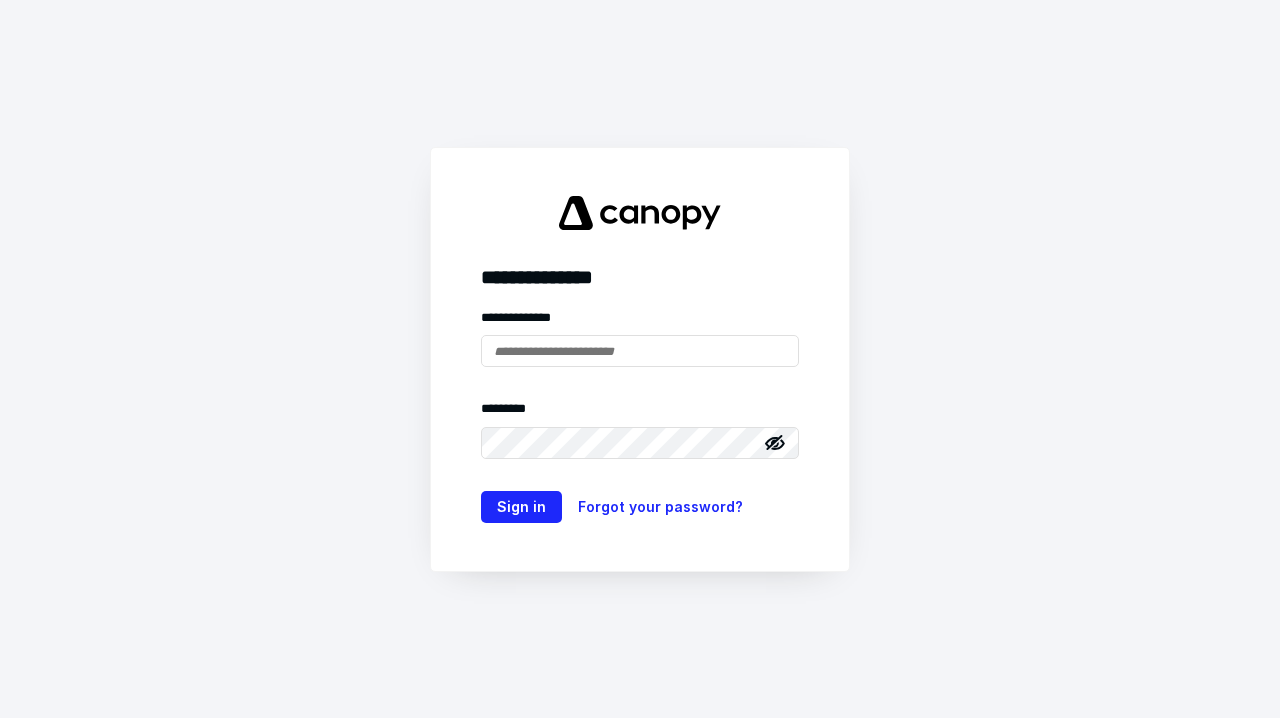 click on "**********" at bounding box center [640, 285] 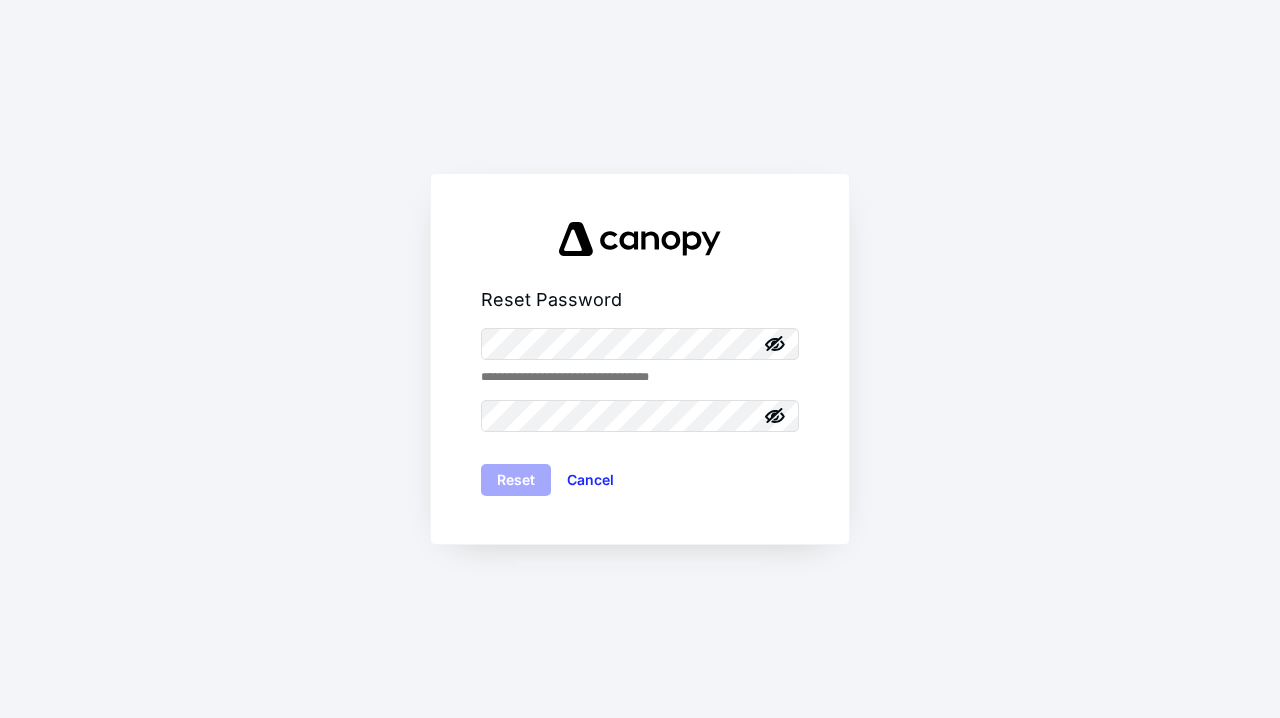 scroll, scrollTop: 0, scrollLeft: 0, axis: both 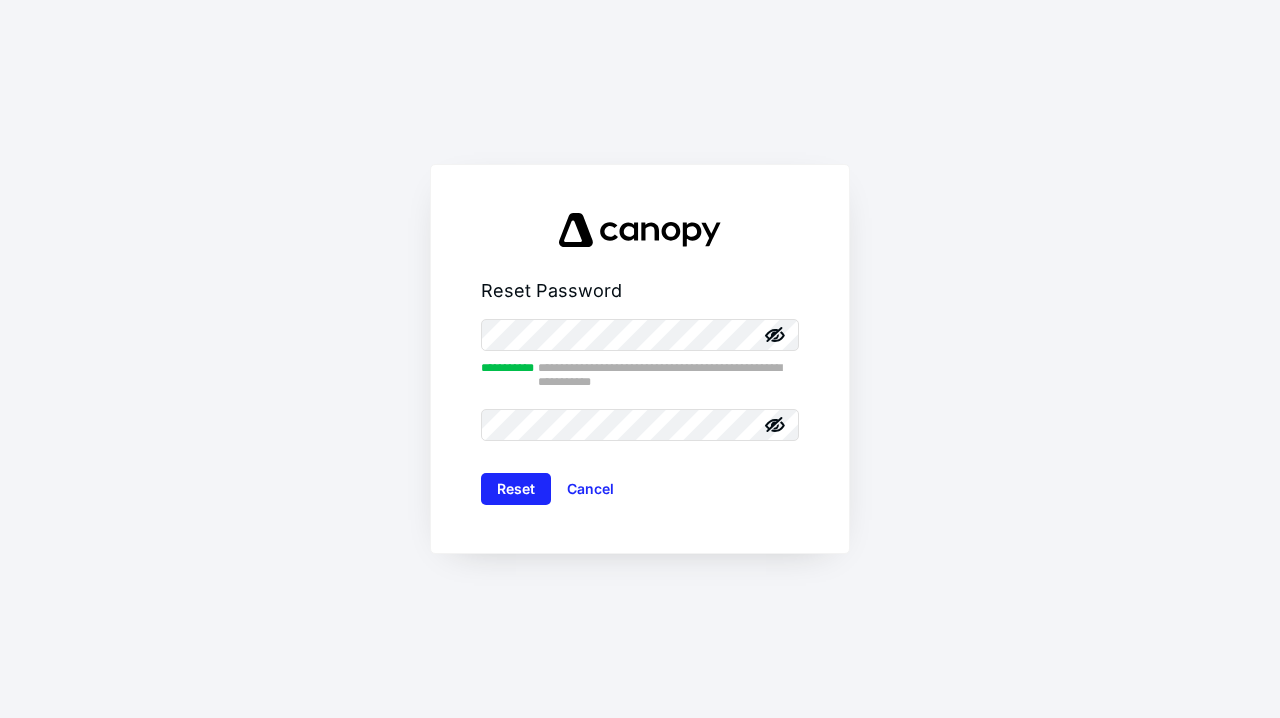 click on "**********" at bounding box center (640, 359) 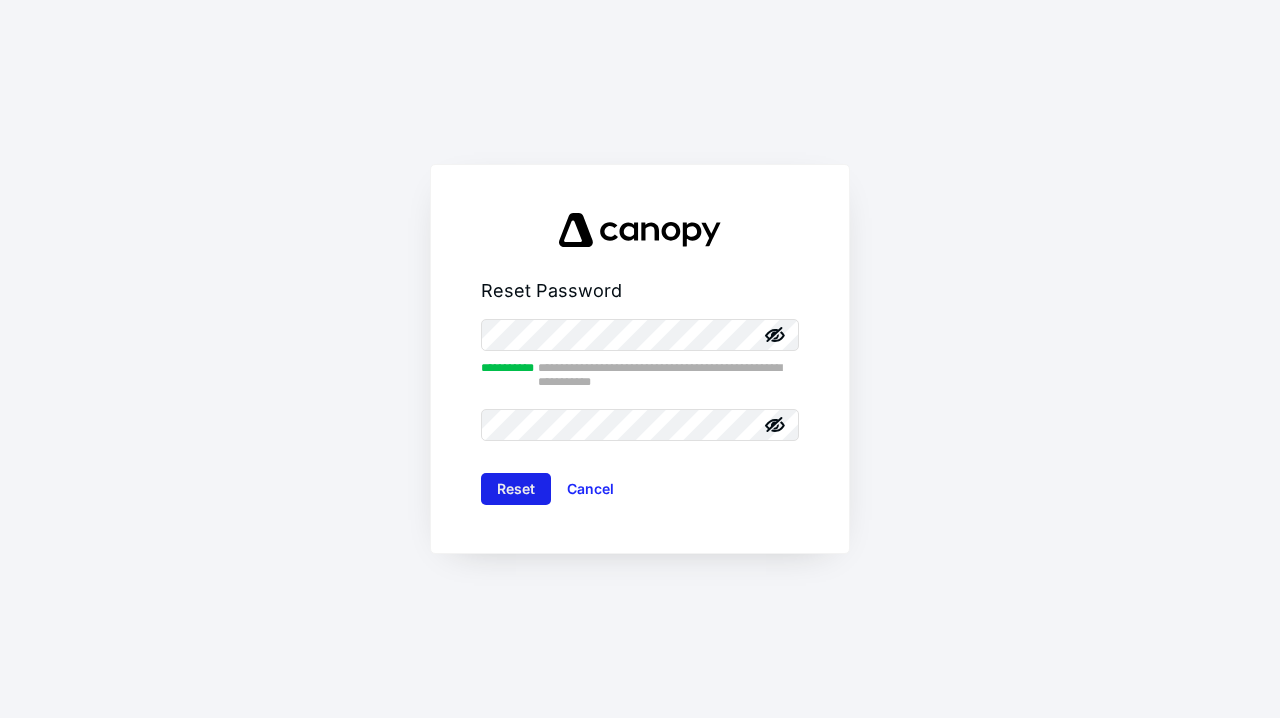 click on "Reset" at bounding box center [516, 489] 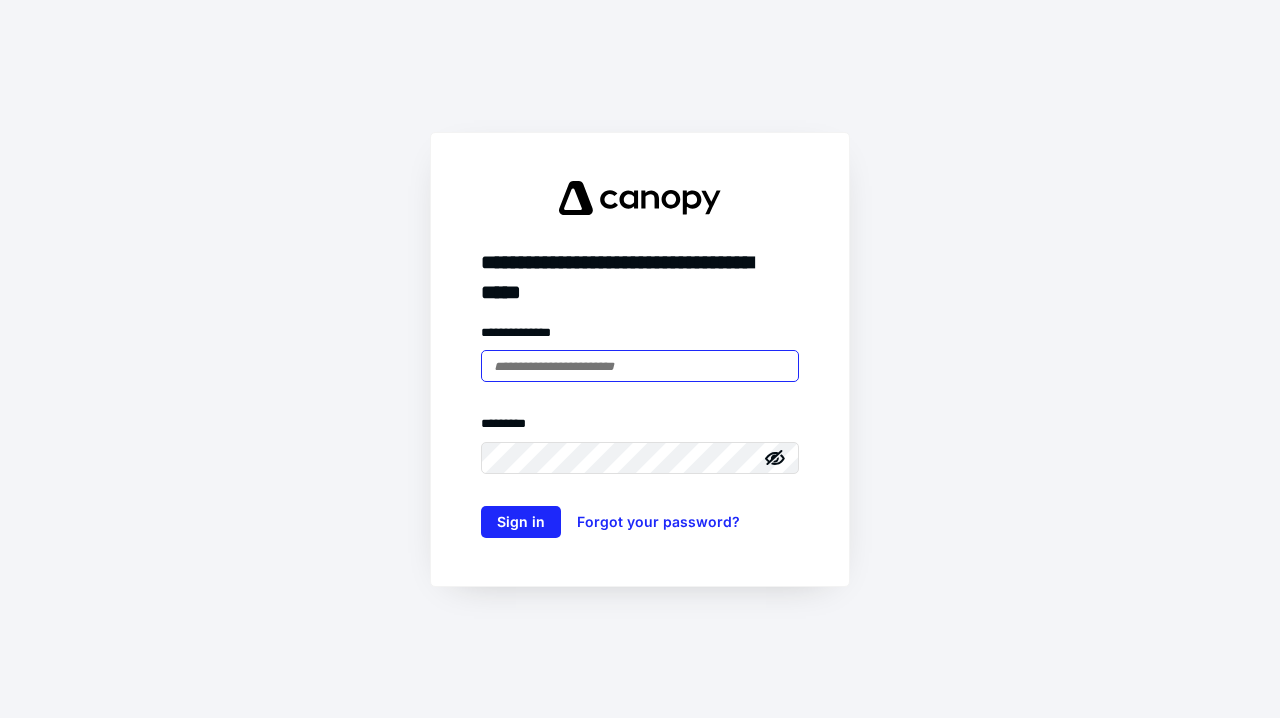 click at bounding box center [640, 366] 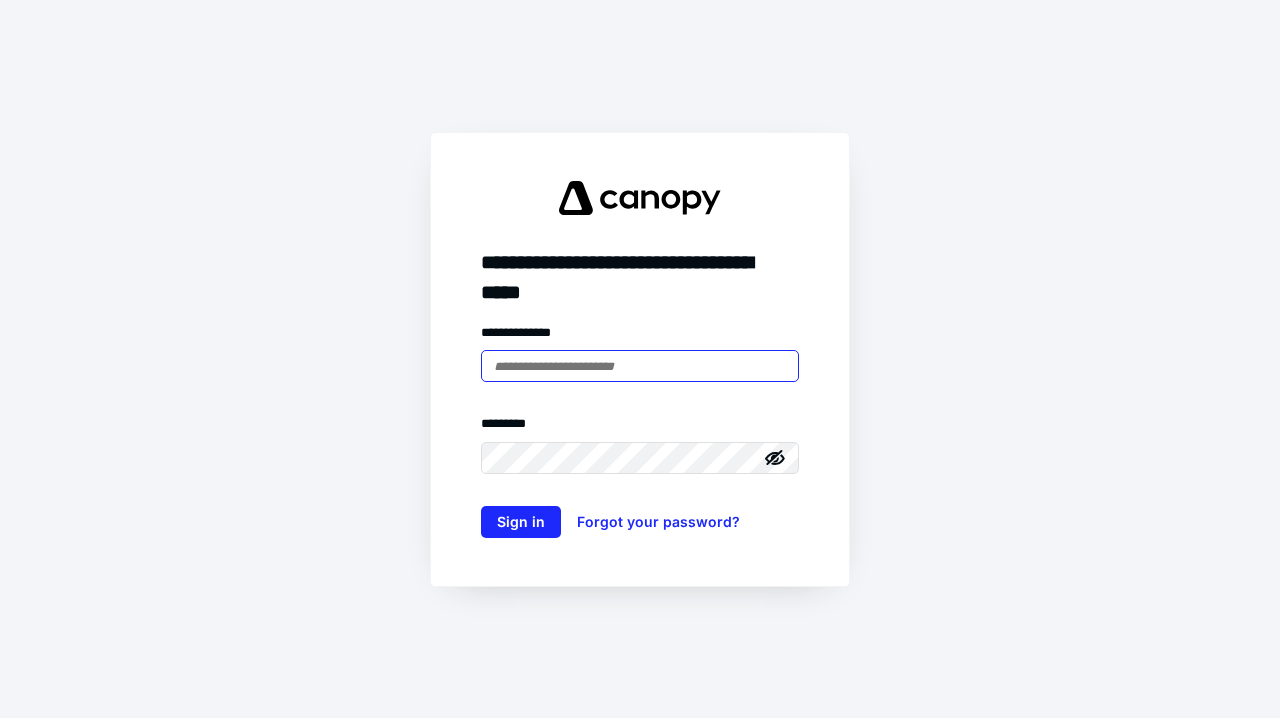 type on "**********" 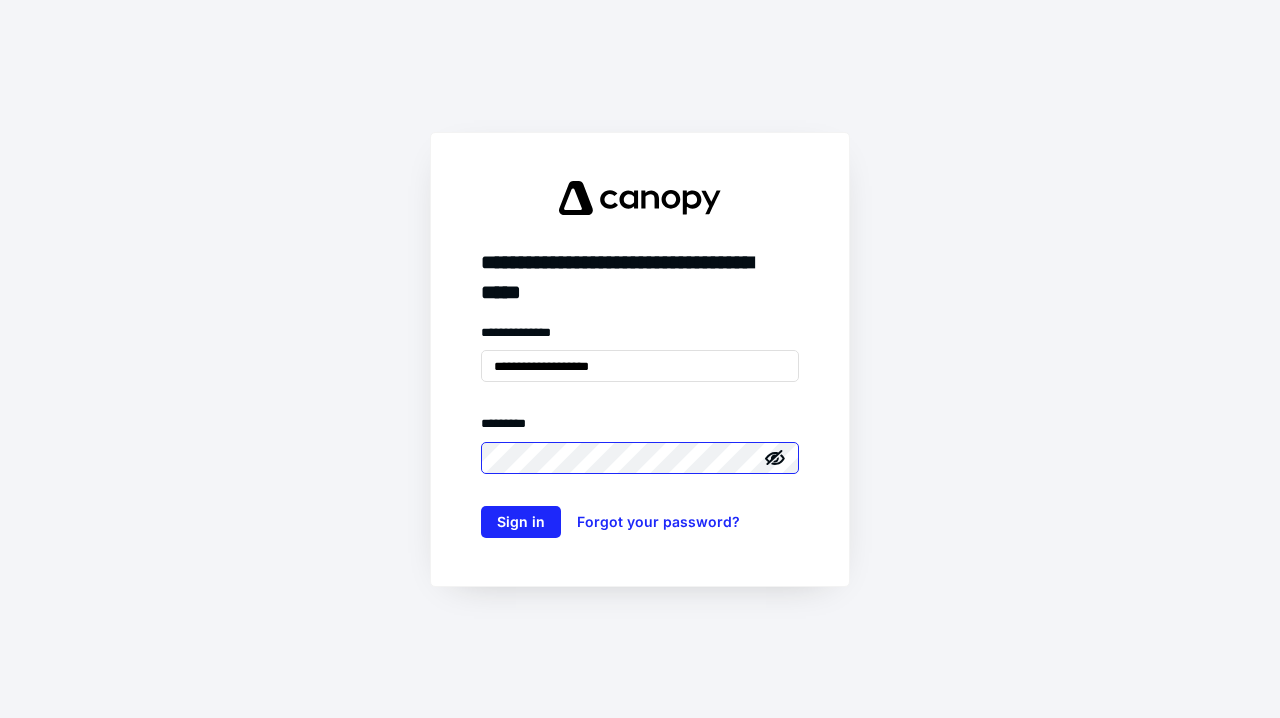 click on "Sign in" at bounding box center [521, 522] 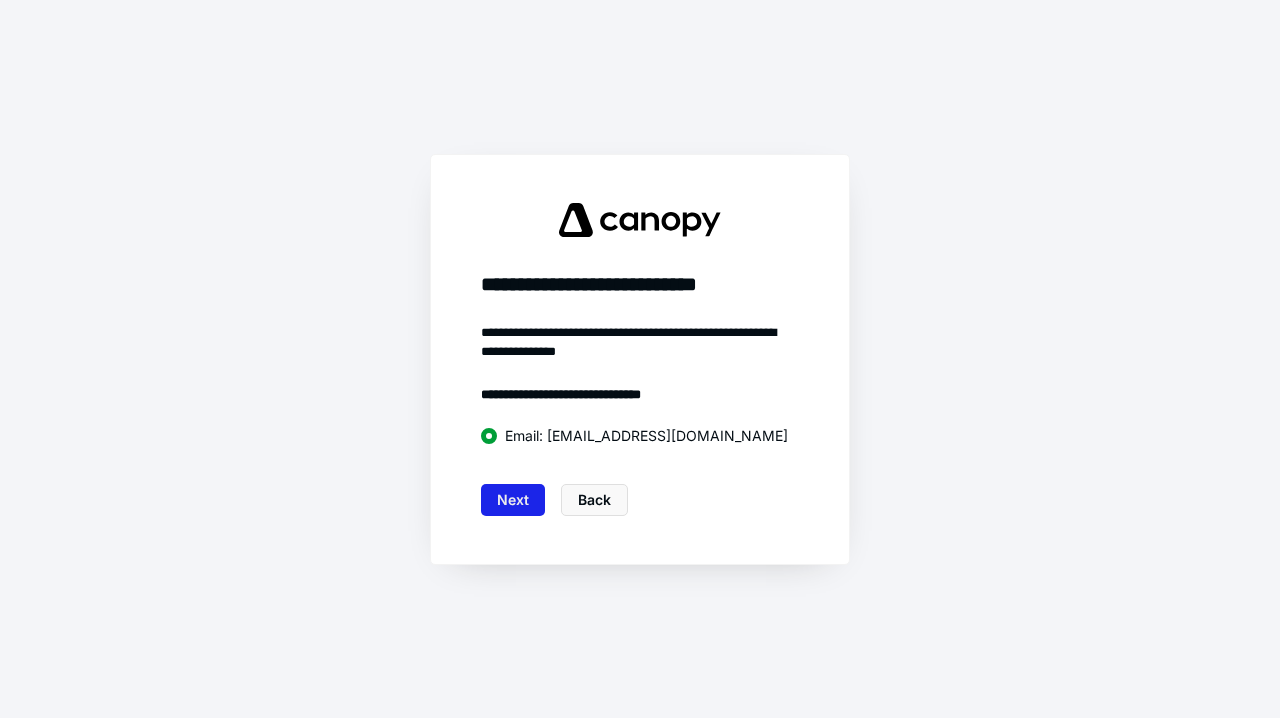 click on "Next" at bounding box center (513, 500) 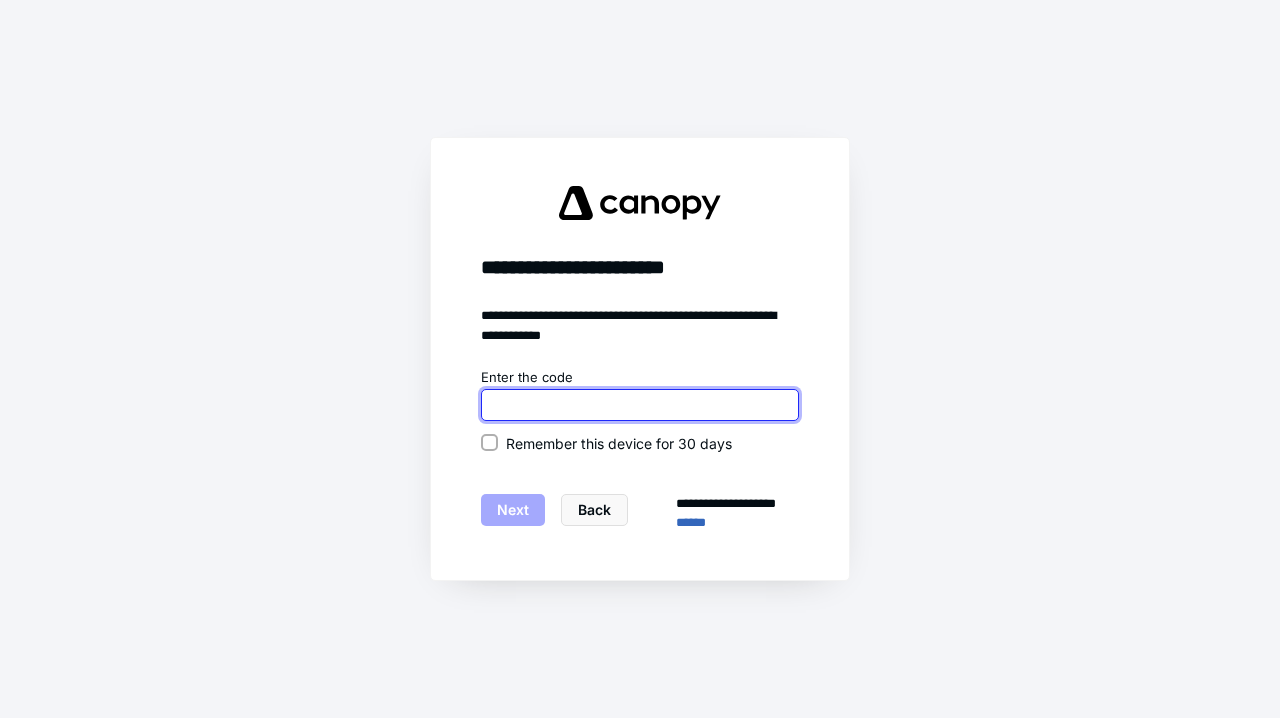 click at bounding box center [640, 405] 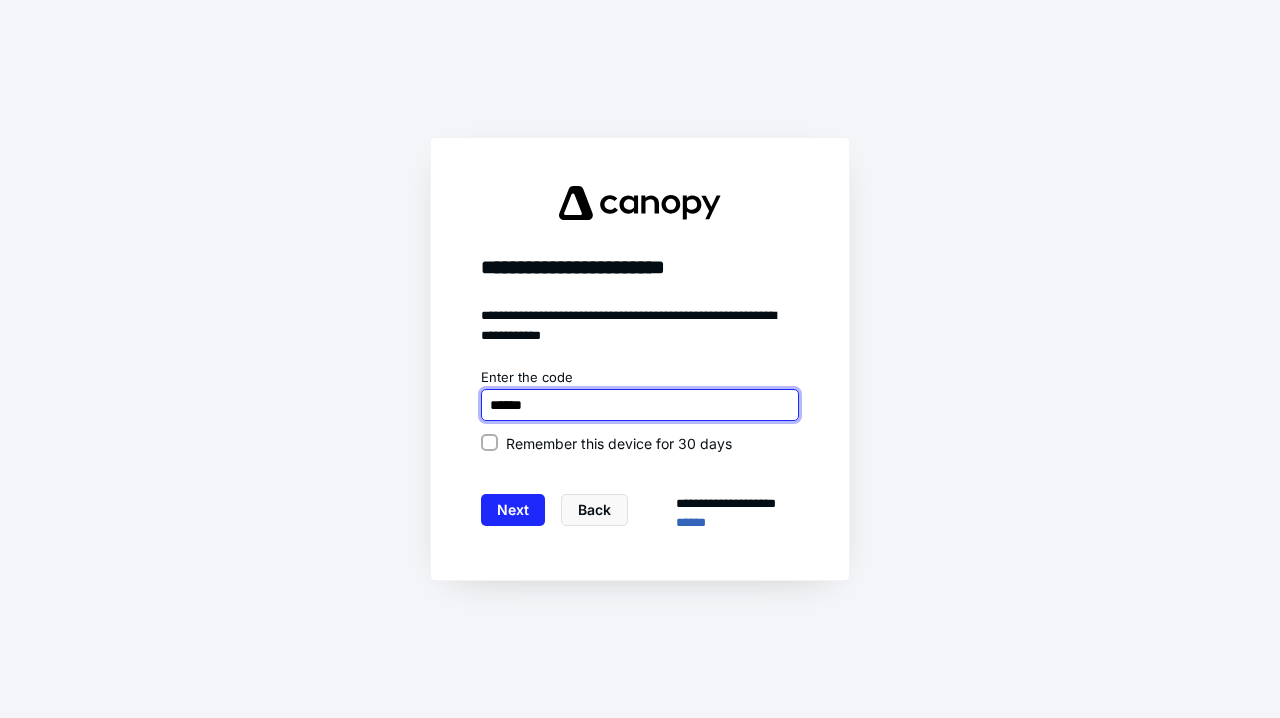 type on "******" 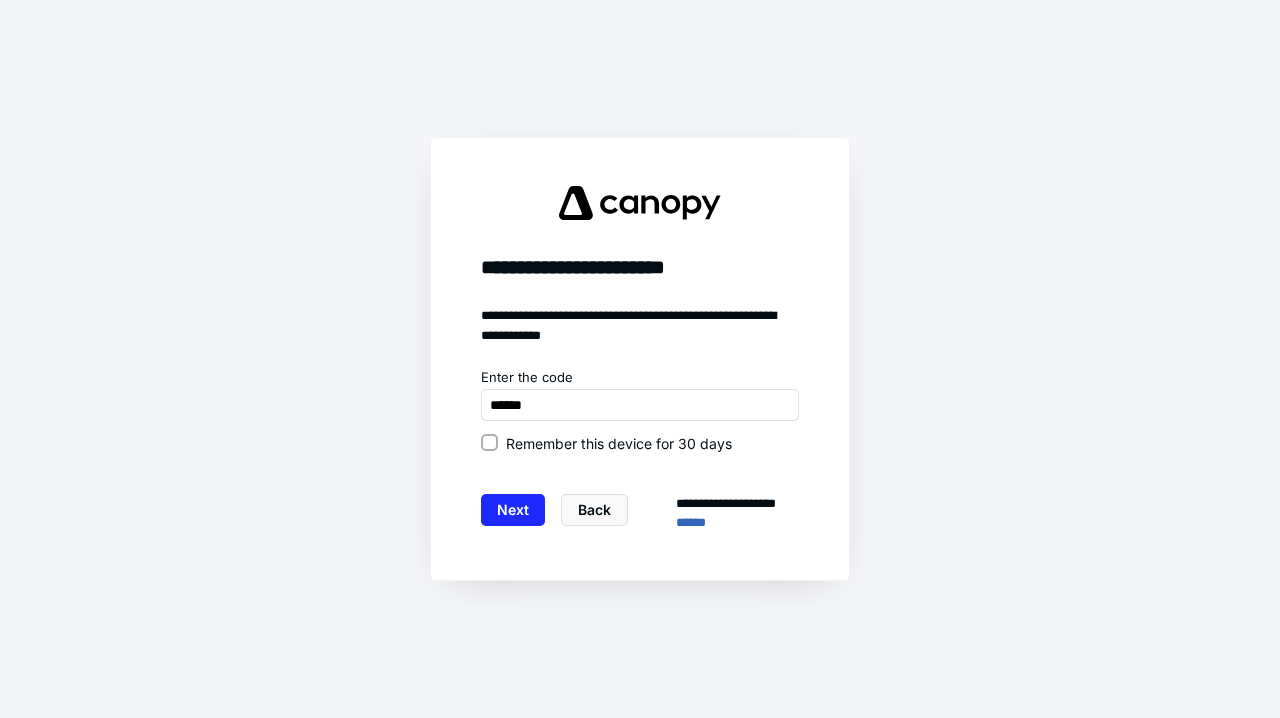 click on "Remember this device for 30 days" at bounding box center [489, 443] 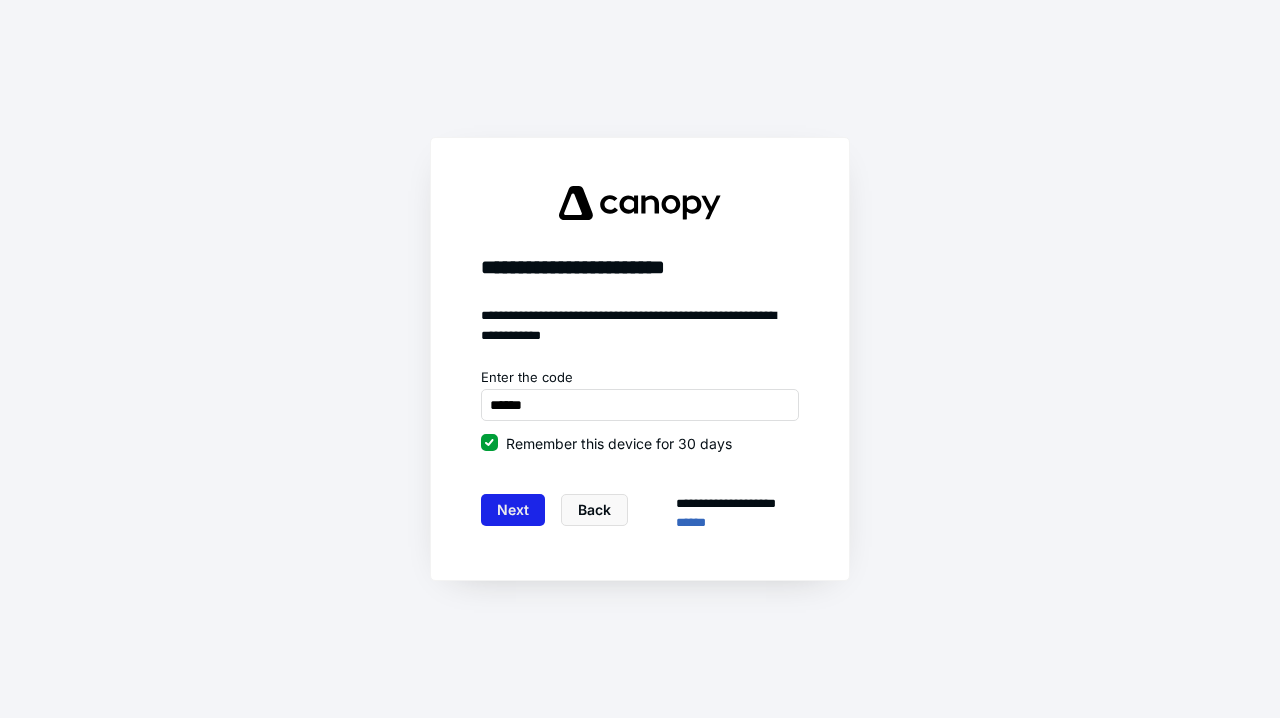 click on "Next" at bounding box center (513, 510) 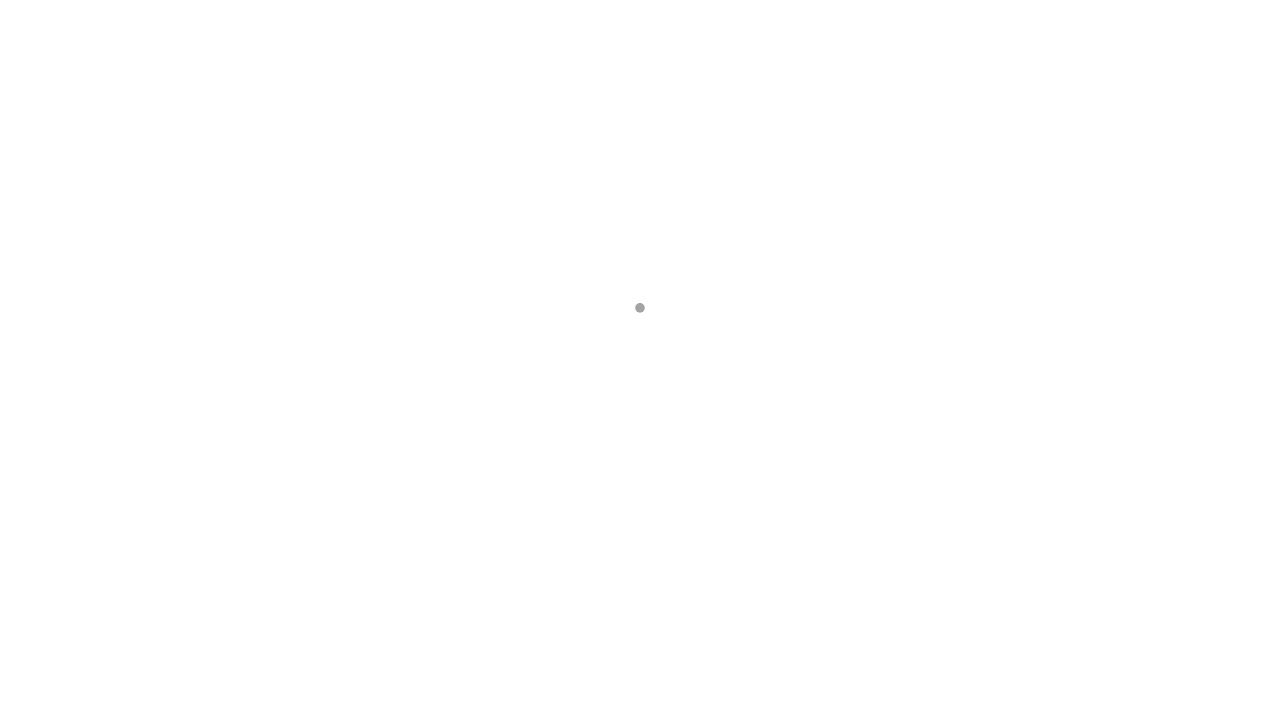 scroll, scrollTop: 0, scrollLeft: 0, axis: both 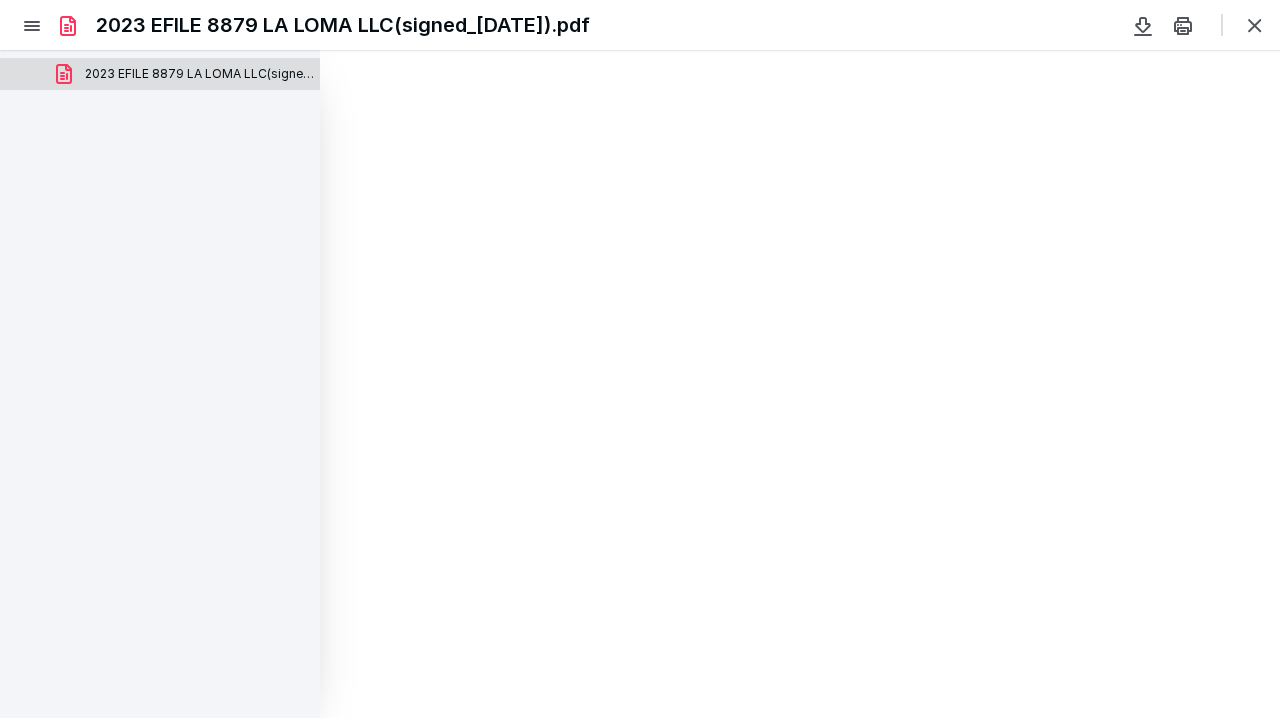 type on "79" 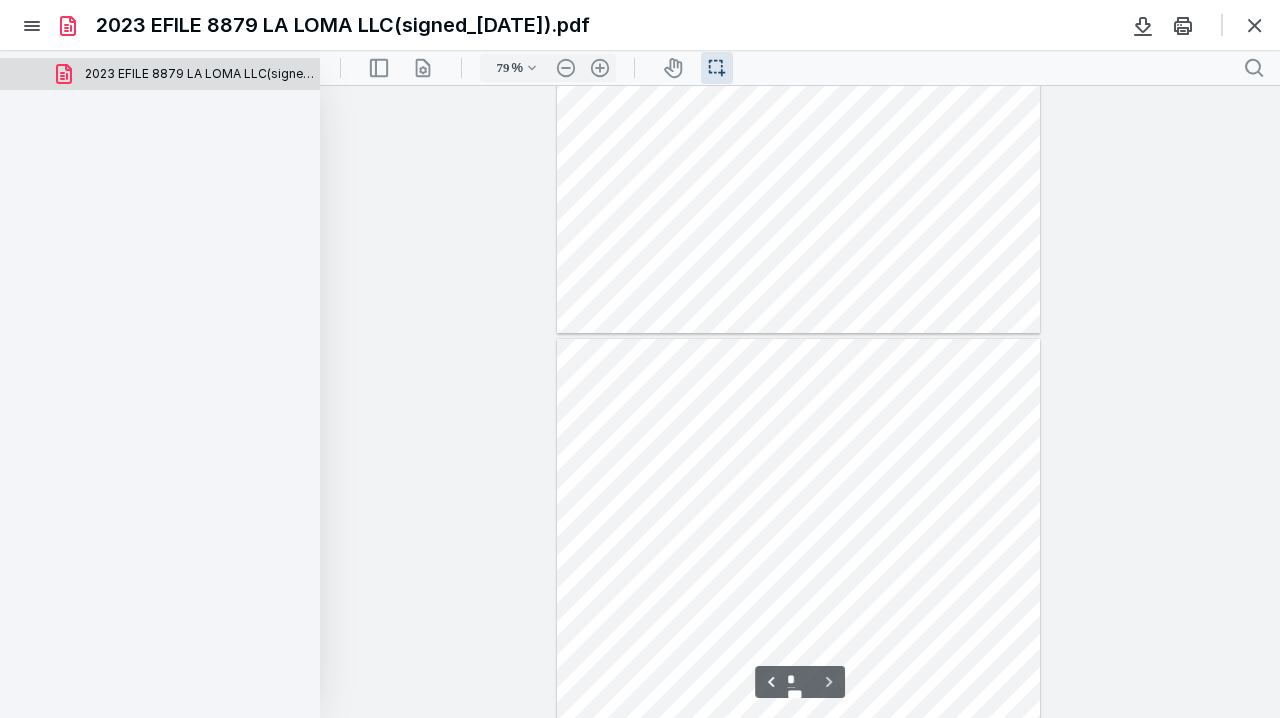 scroll, scrollTop: 318, scrollLeft: 0, axis: vertical 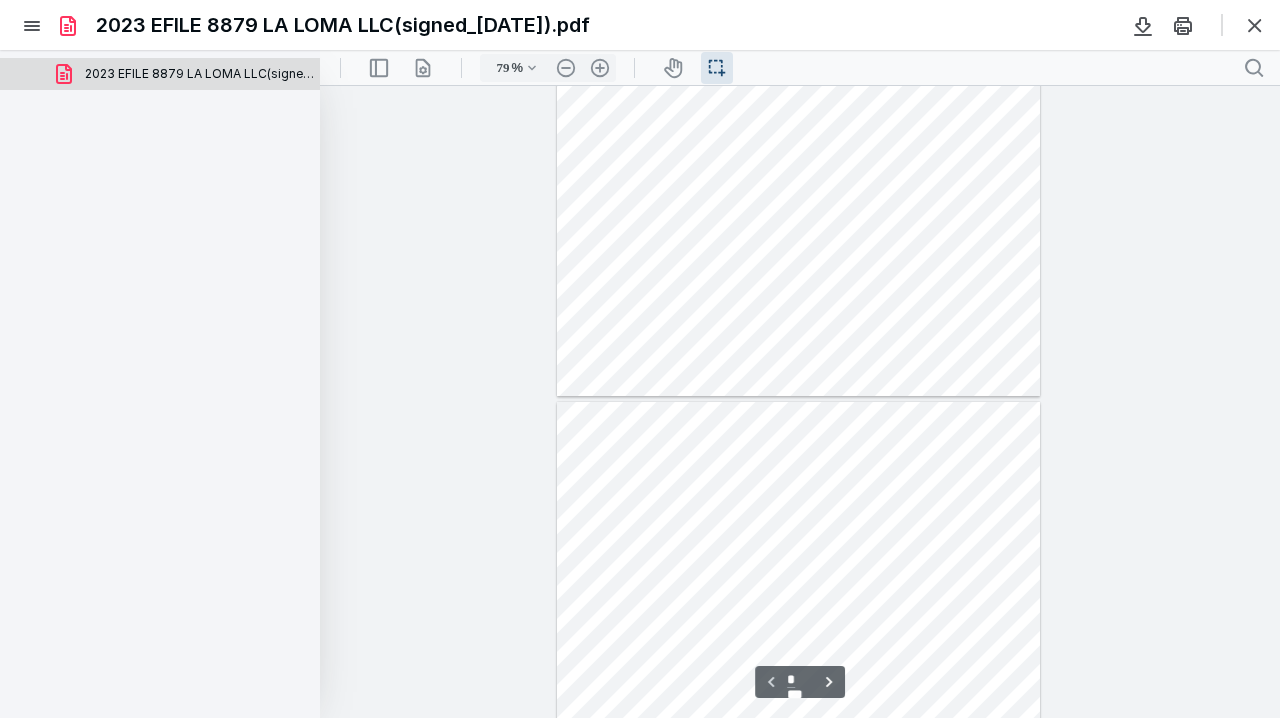 type on "*" 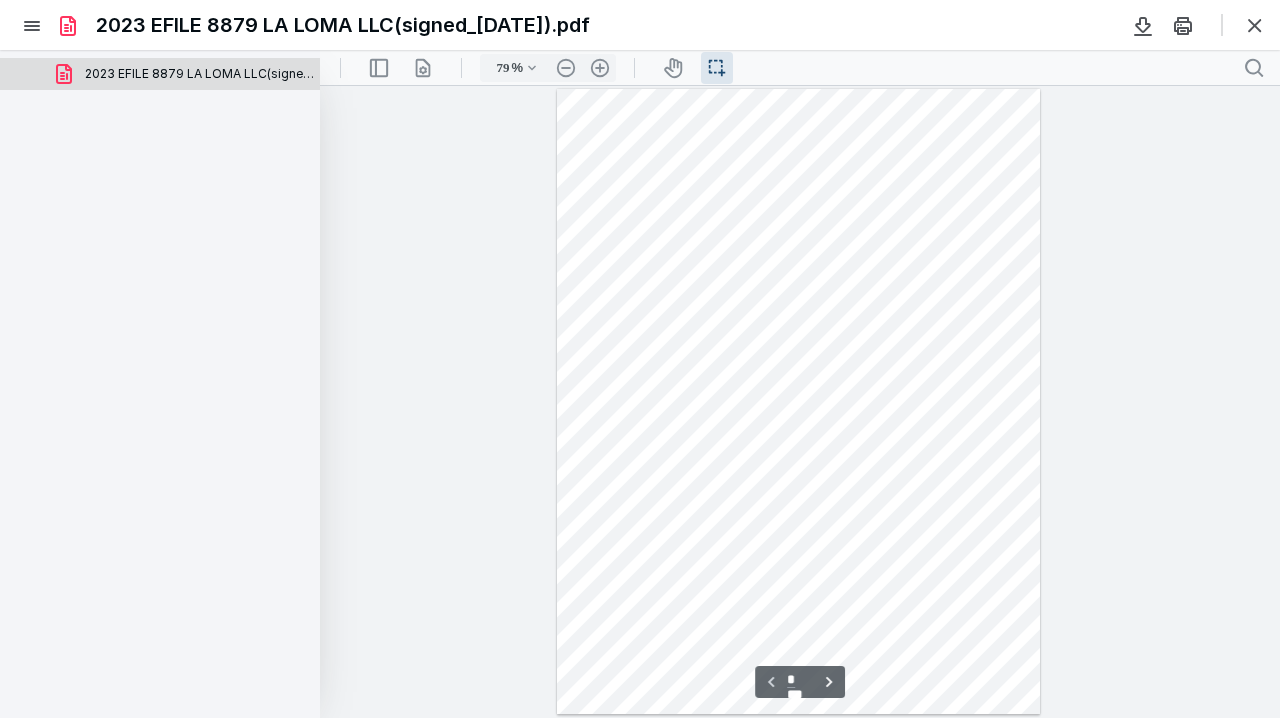 scroll, scrollTop: 0, scrollLeft: 0, axis: both 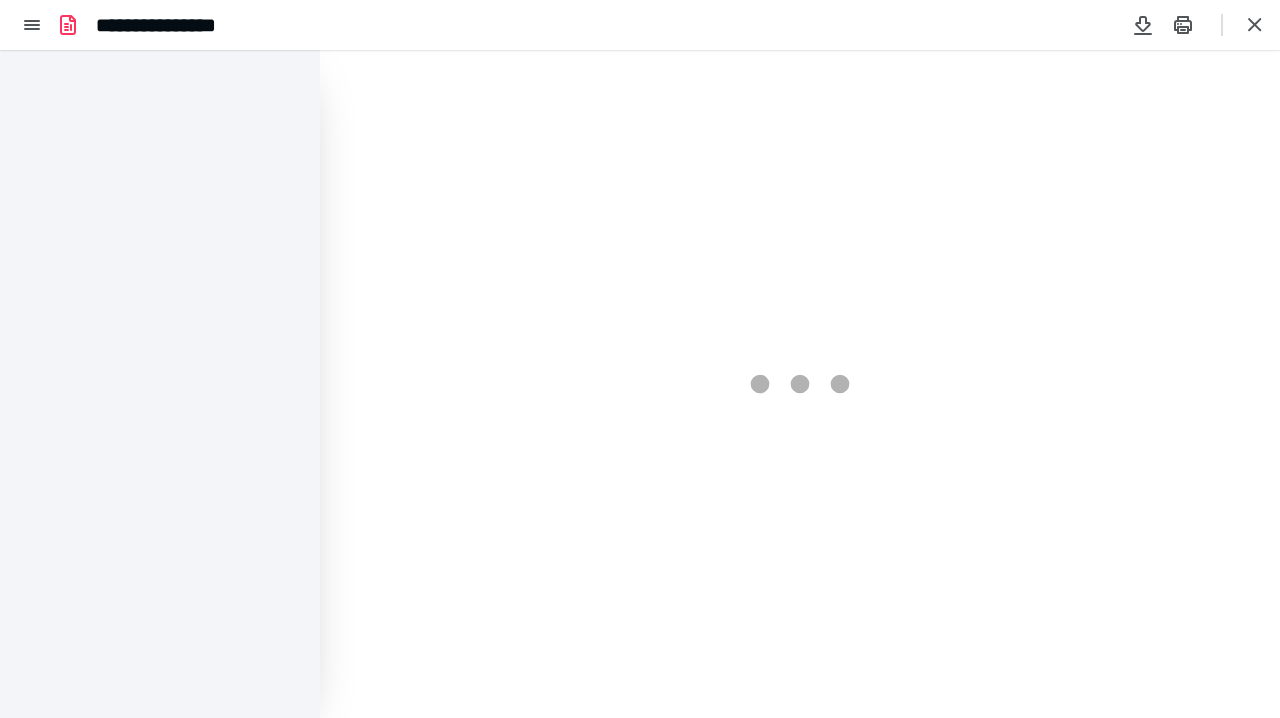 type on "79" 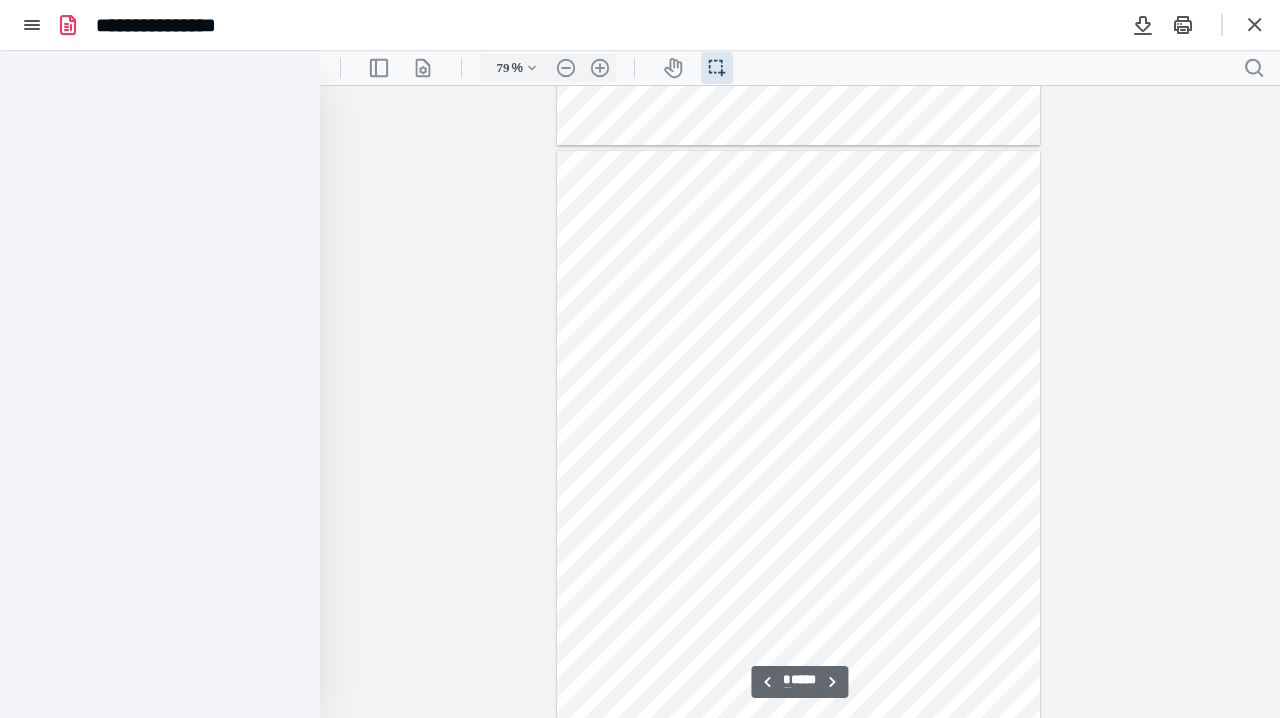 scroll, scrollTop: 3740, scrollLeft: 0, axis: vertical 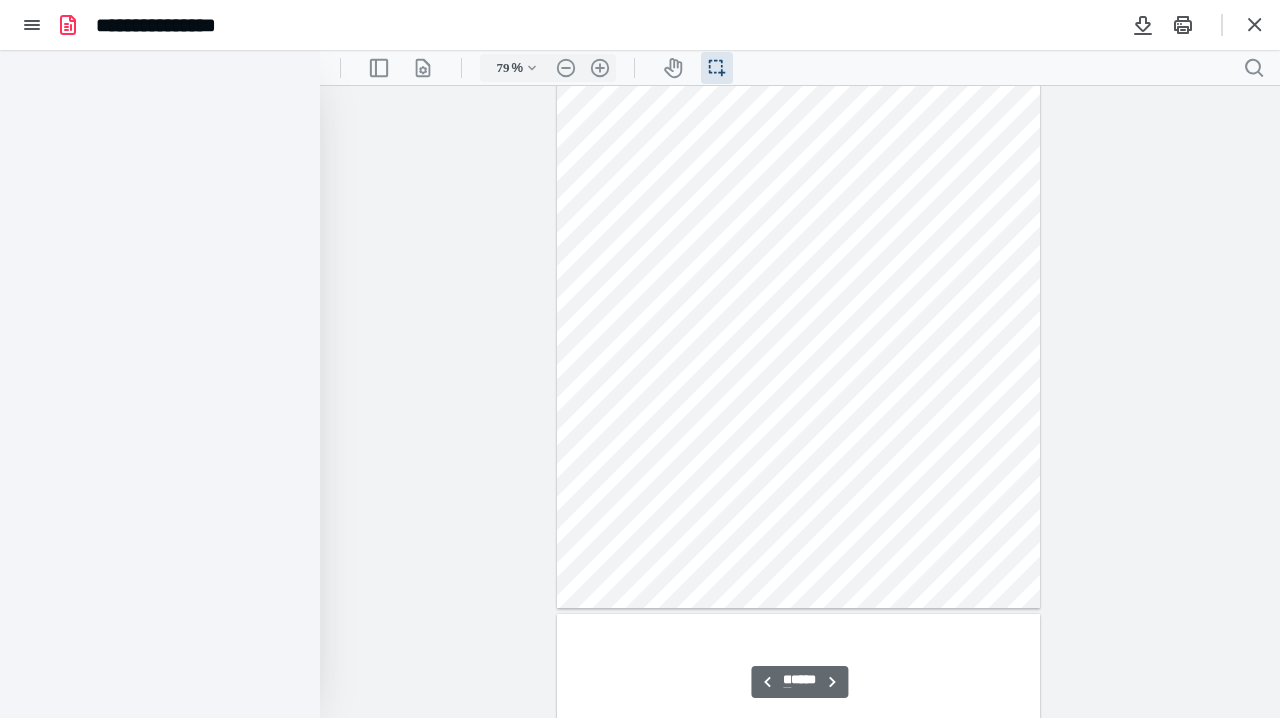 type on "**" 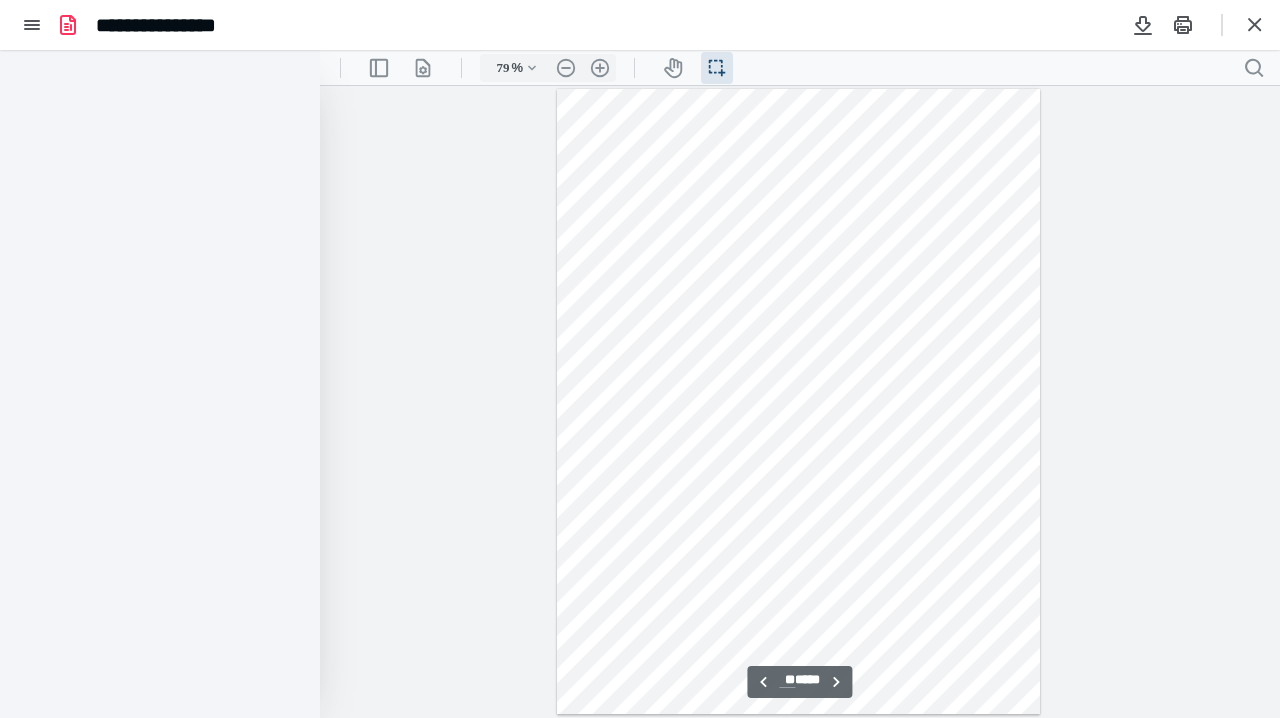 scroll, scrollTop: 6309, scrollLeft: 0, axis: vertical 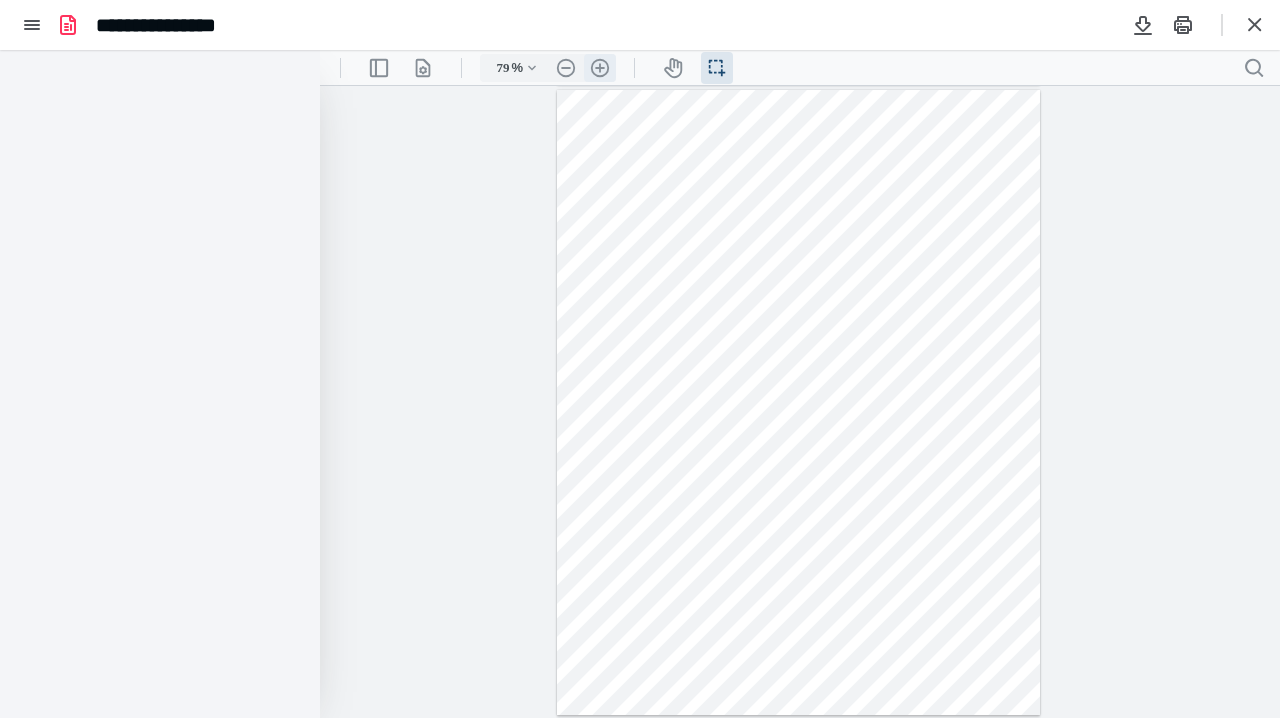 click on ".cls-1{fill:#abb0c4;} icon - header - zoom - in - line" at bounding box center [600, 68] 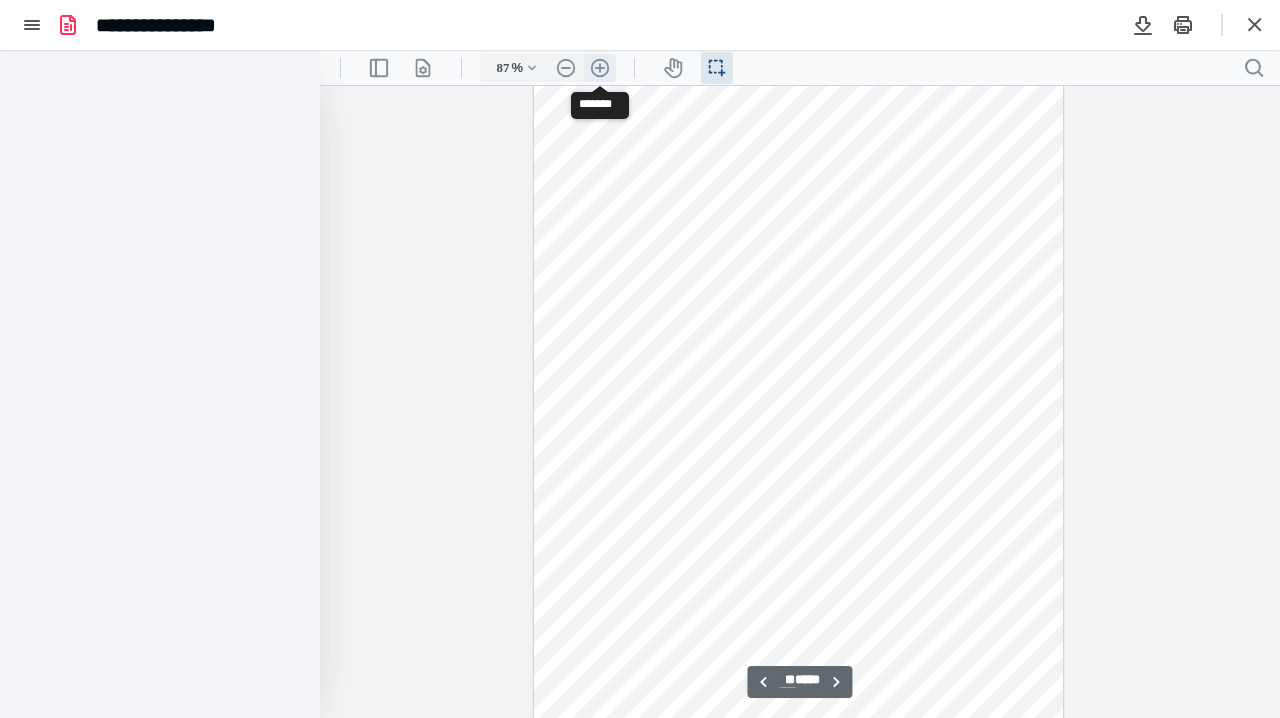 click on ".cls-1{fill:#abb0c4;} icon - header - zoom - in - line" at bounding box center [600, 68] 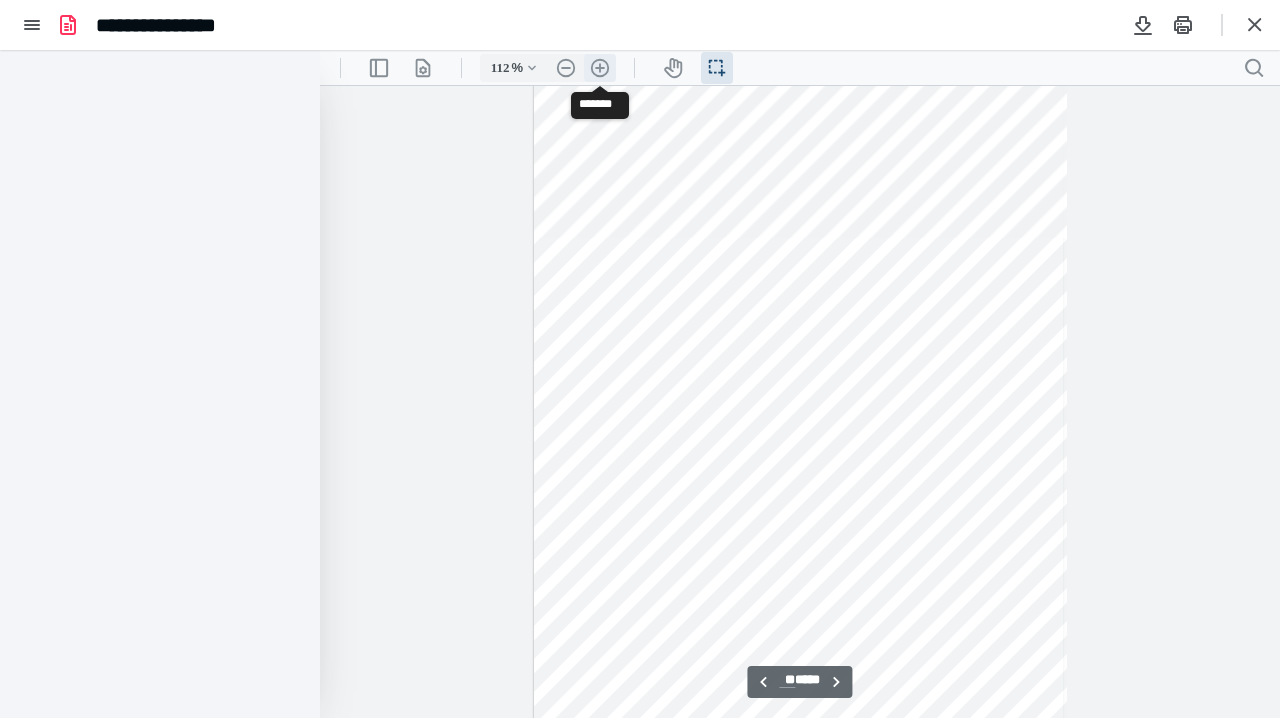 click on ".cls-1{fill:#abb0c4;} icon - header - zoom - in - line" at bounding box center [600, 68] 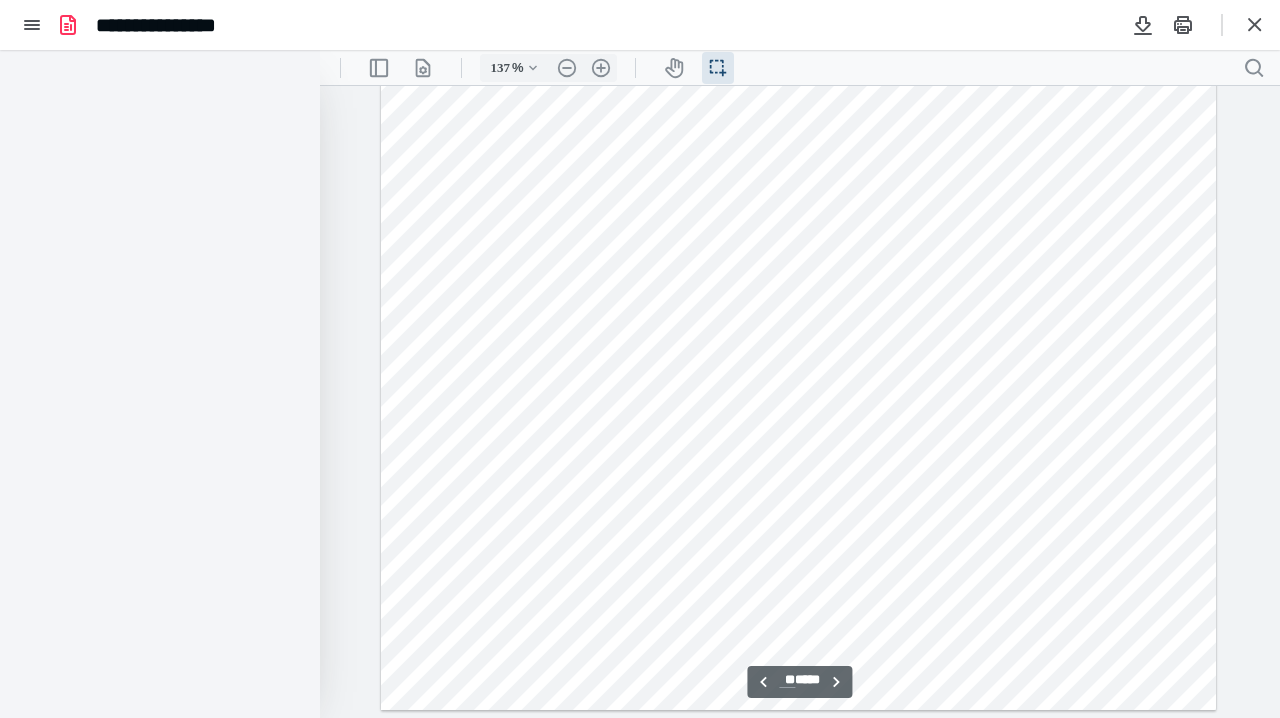 scroll, scrollTop: 11376, scrollLeft: 0, axis: vertical 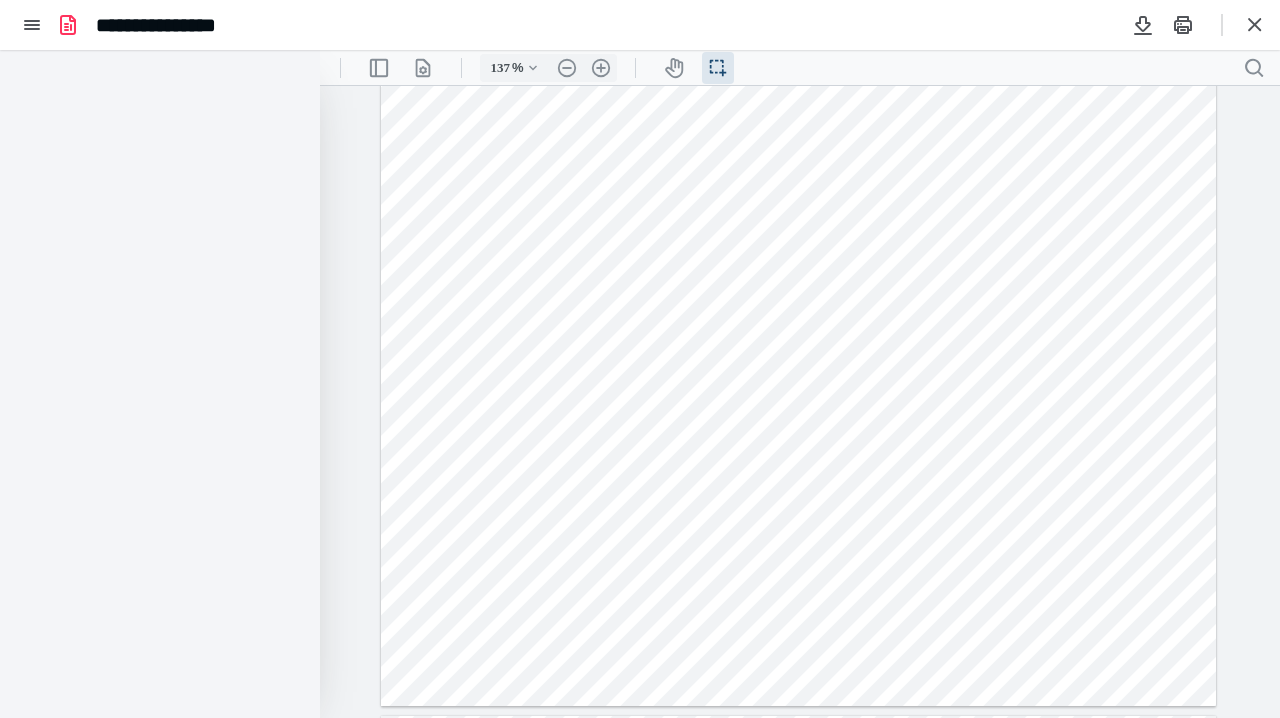 drag, startPoint x: 1157, startPoint y: 511, endPoint x: 1099, endPoint y: 508, distance: 58.077534 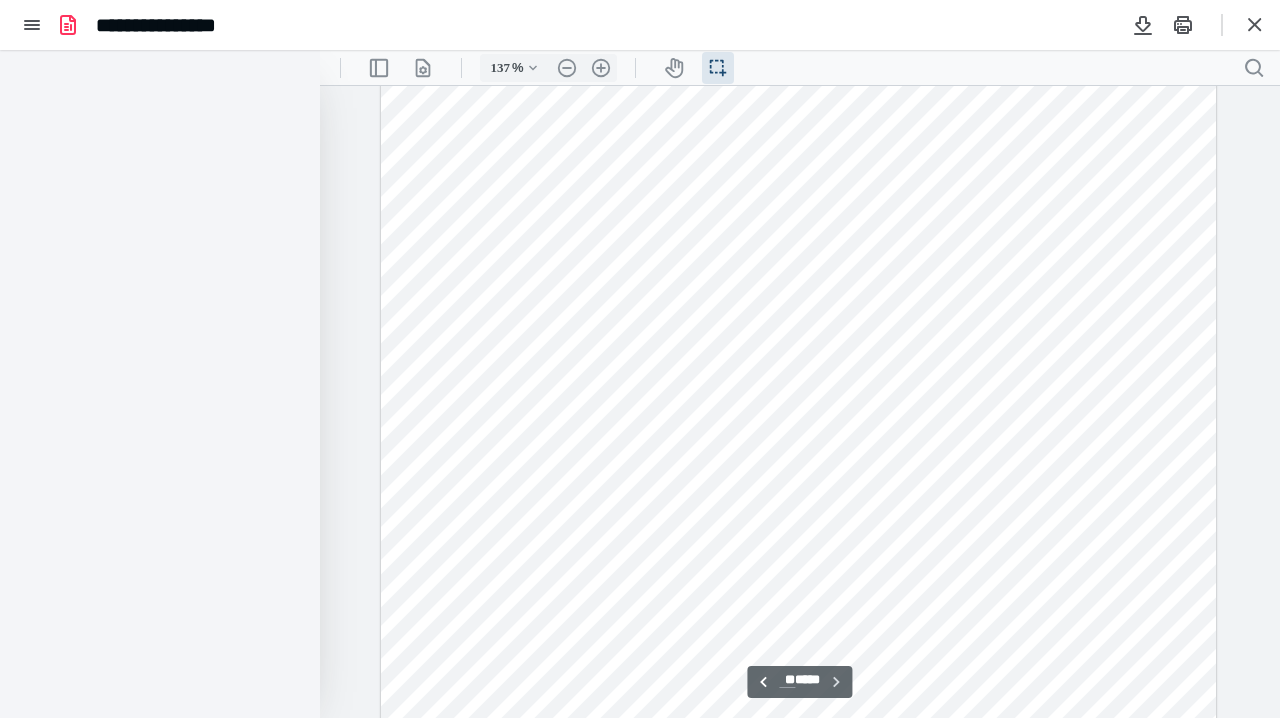 scroll, scrollTop: 28412, scrollLeft: 0, axis: vertical 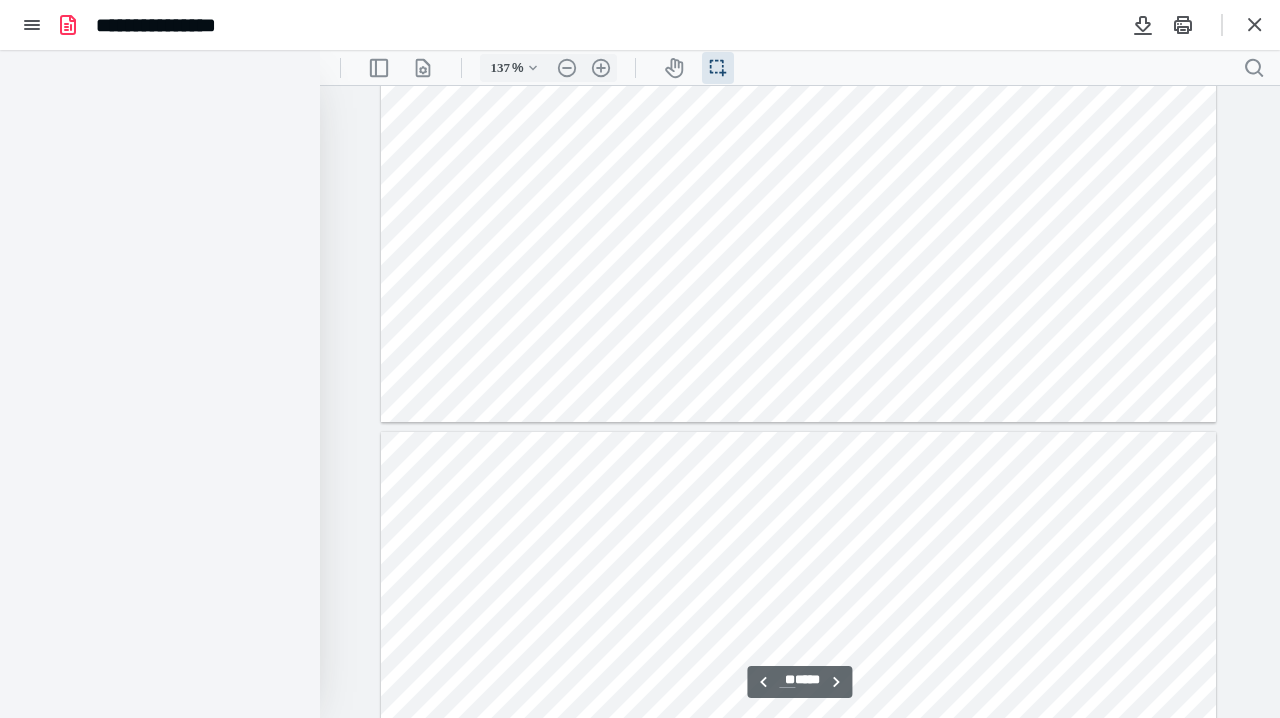 type on "**" 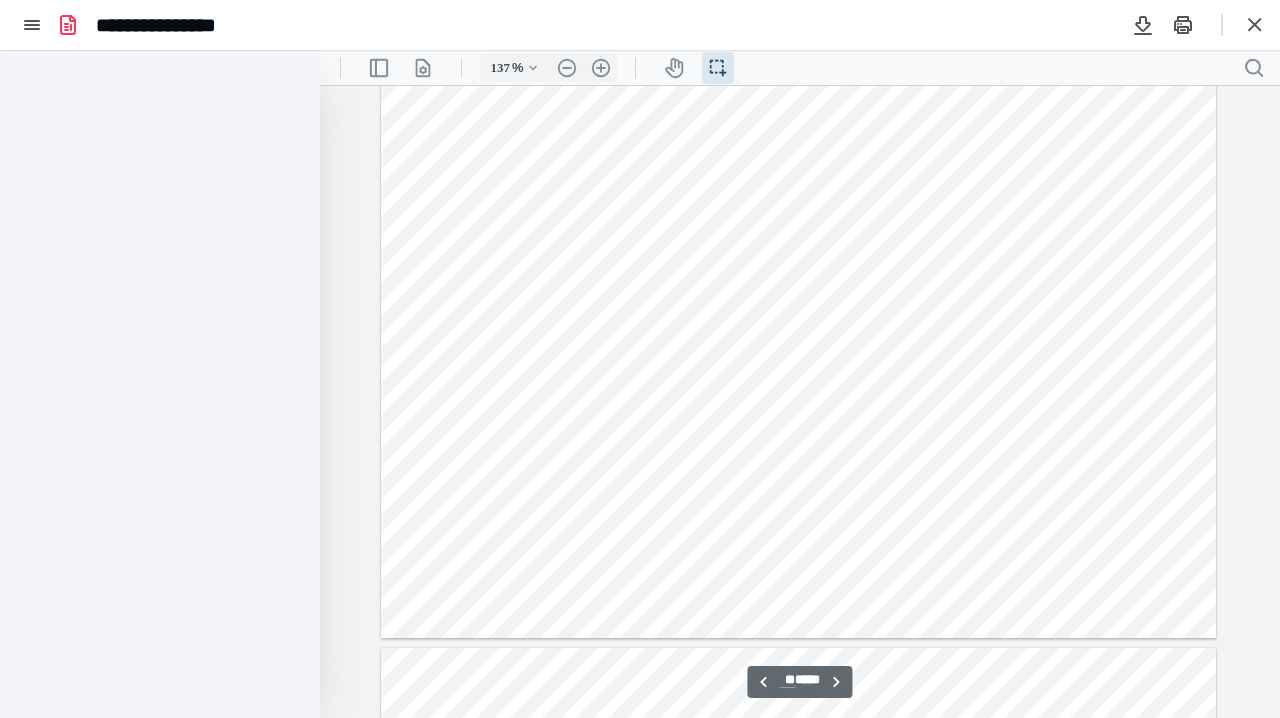 scroll, scrollTop: 17993, scrollLeft: 0, axis: vertical 